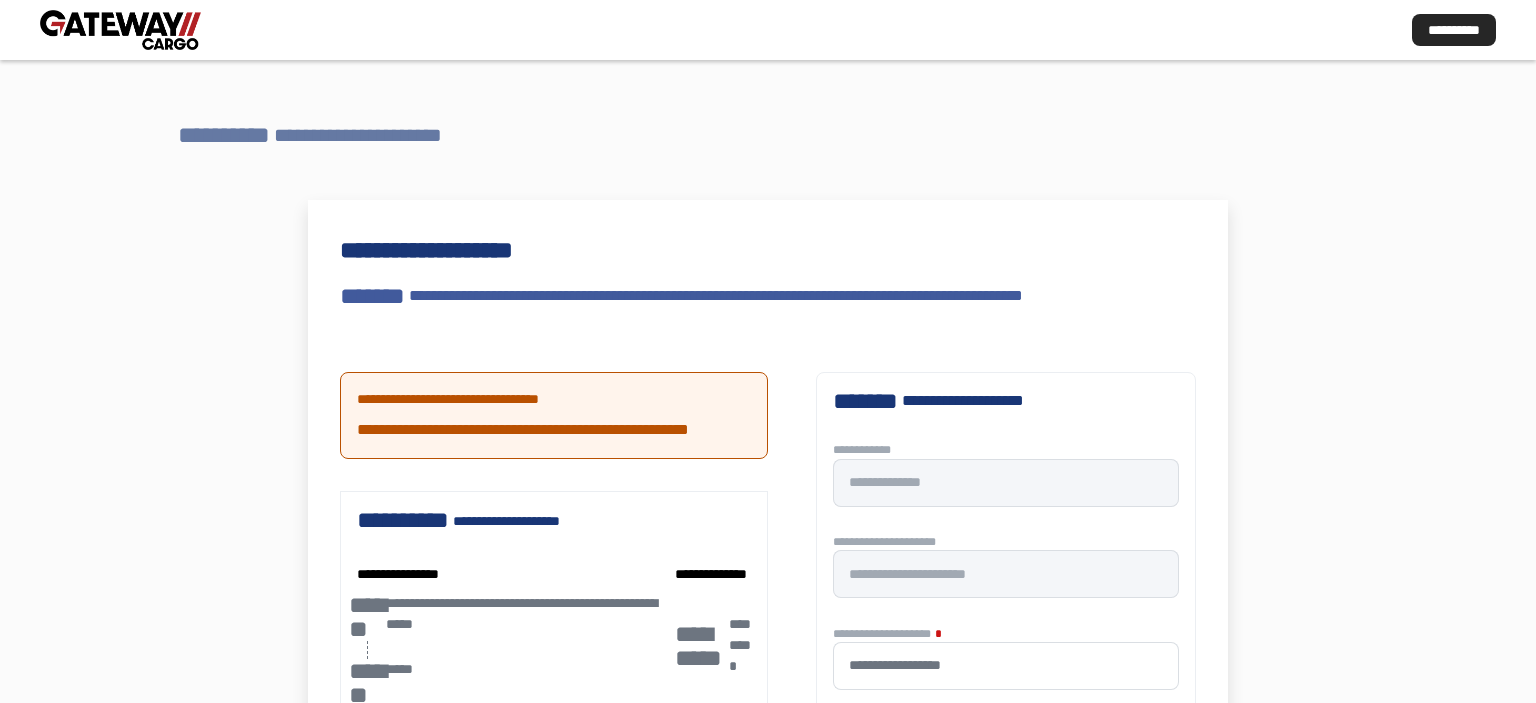 scroll, scrollTop: 0, scrollLeft: 0, axis: both 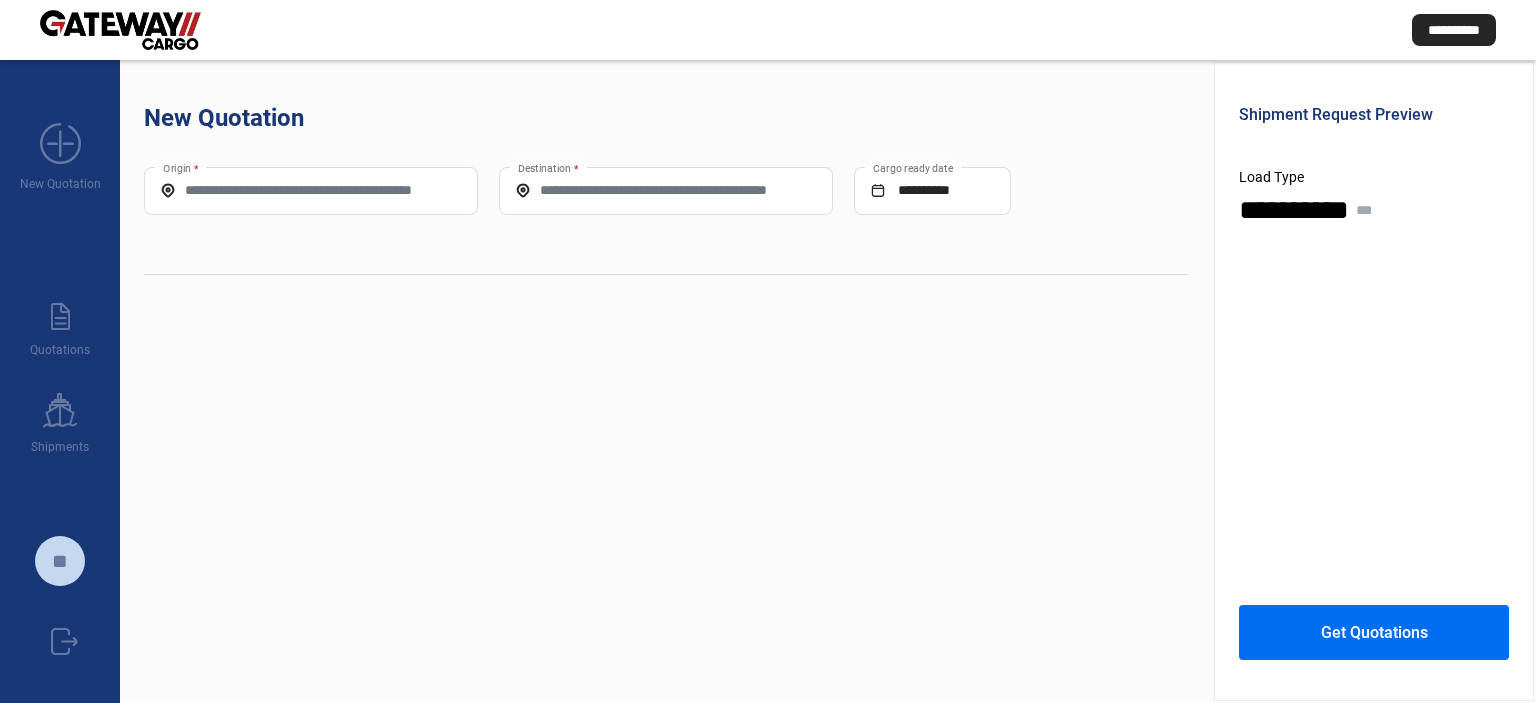 click on "Origin *" at bounding box center [311, 190] 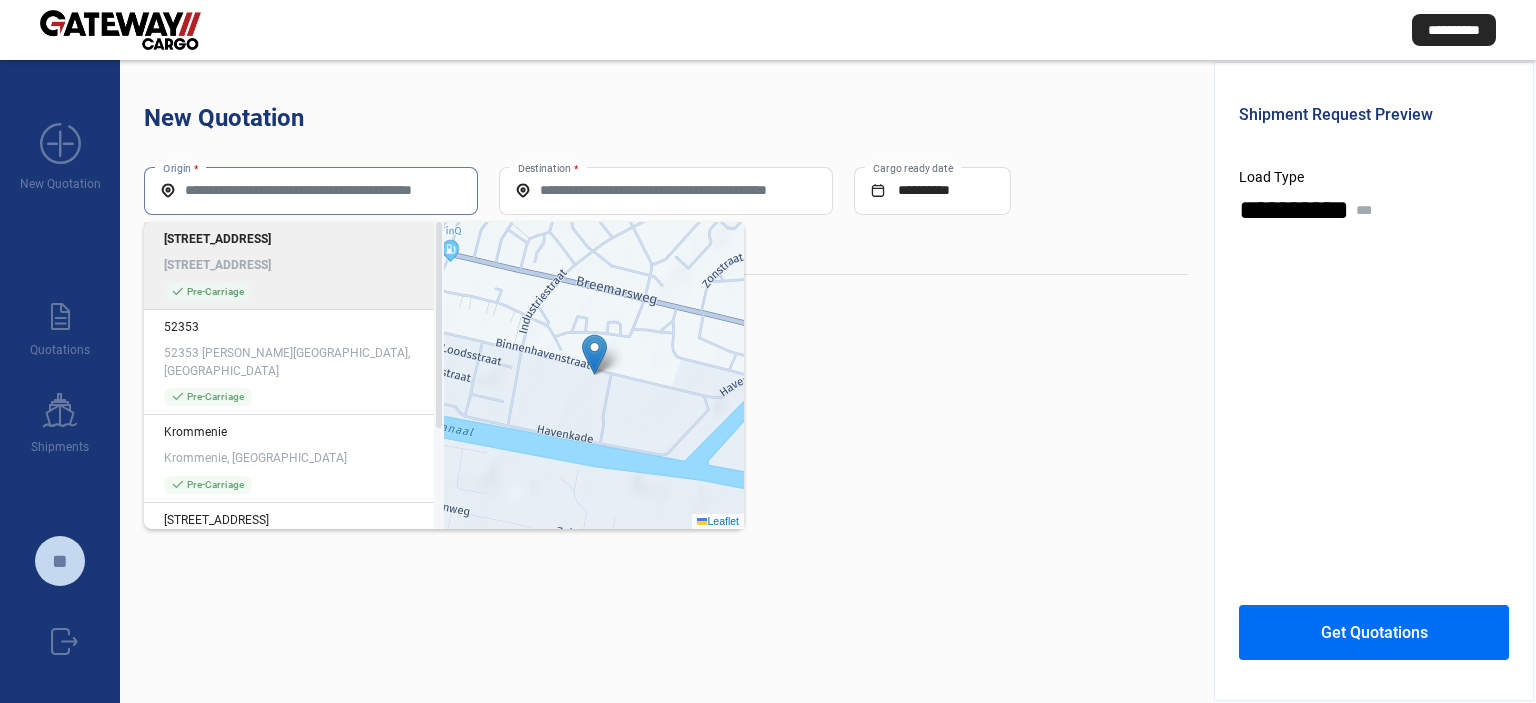 paste on "**********" 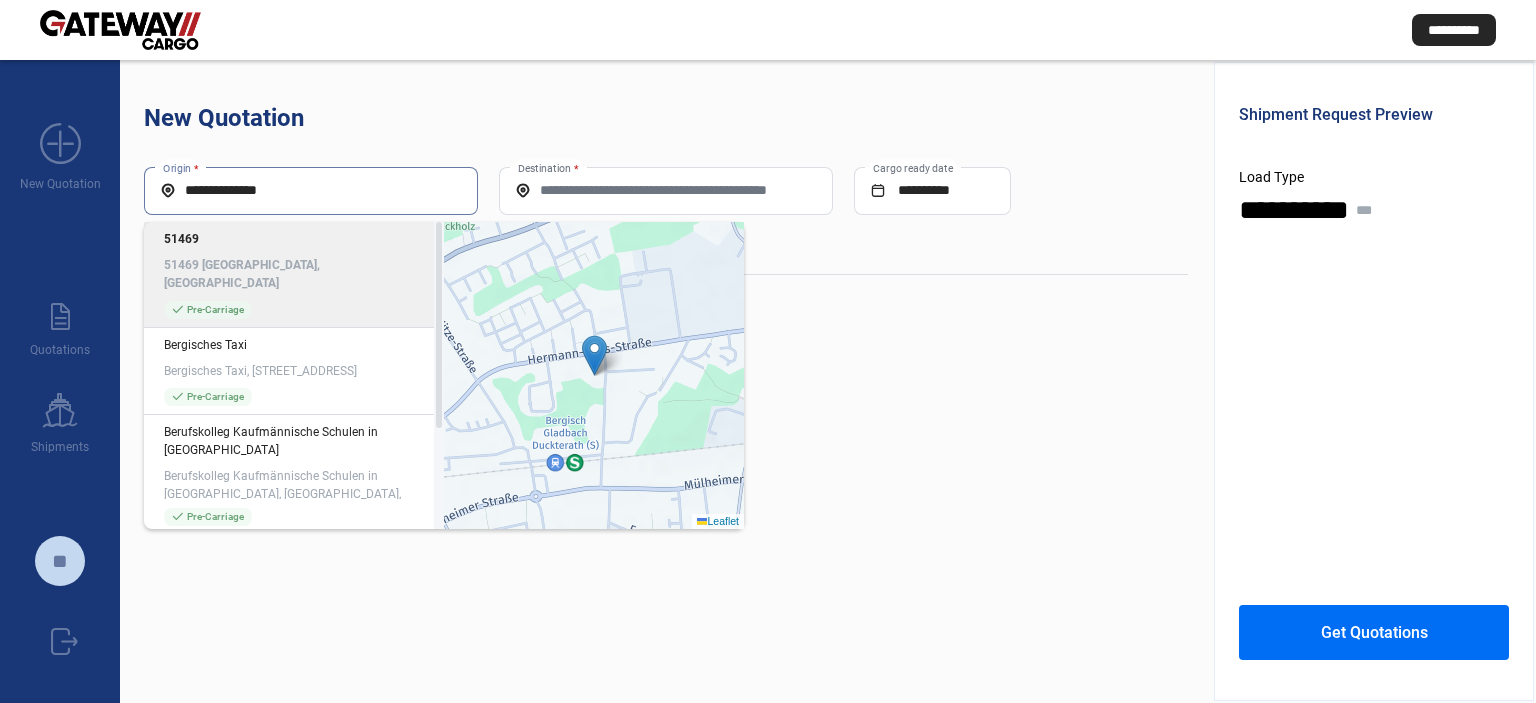 click on "51469 [GEOGRAPHIC_DATA], [GEOGRAPHIC_DATA]" 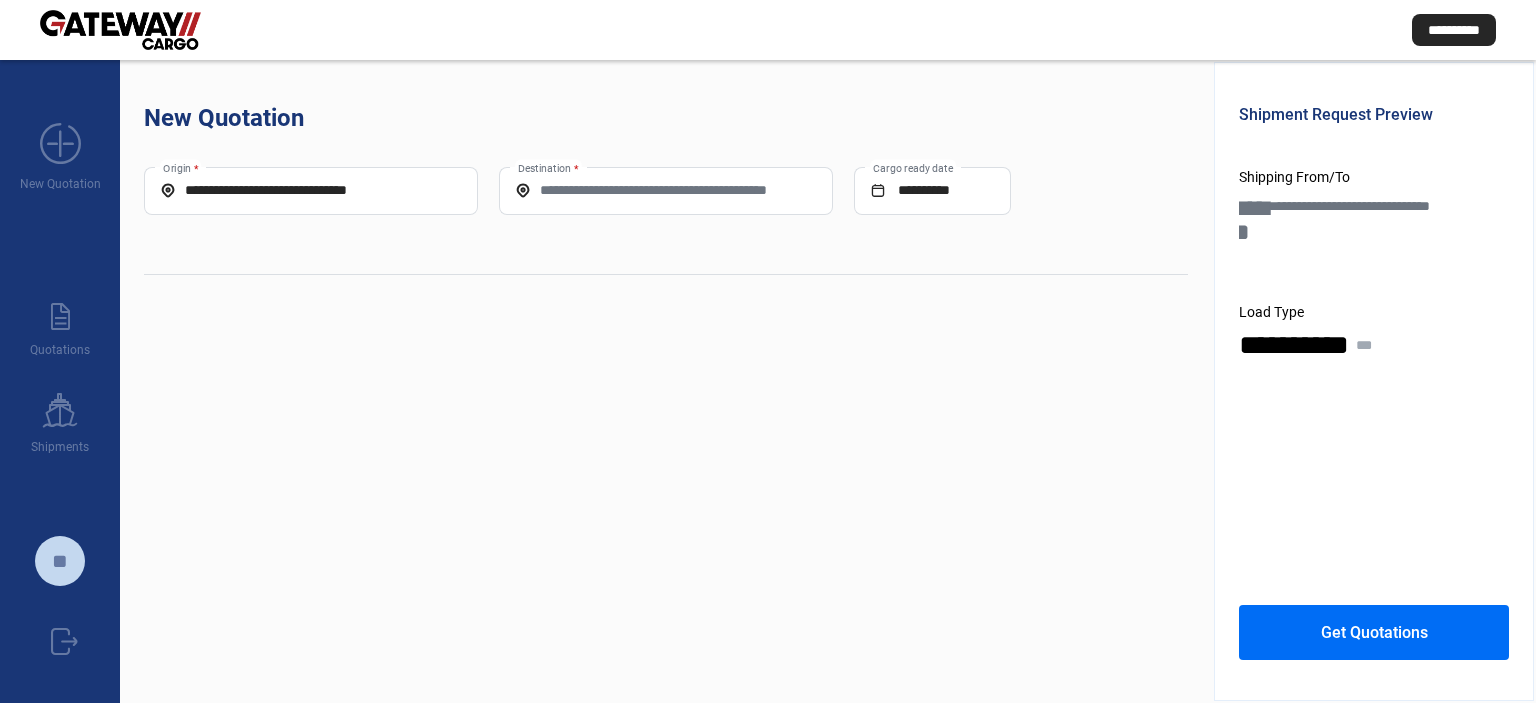 click on "Destination *" 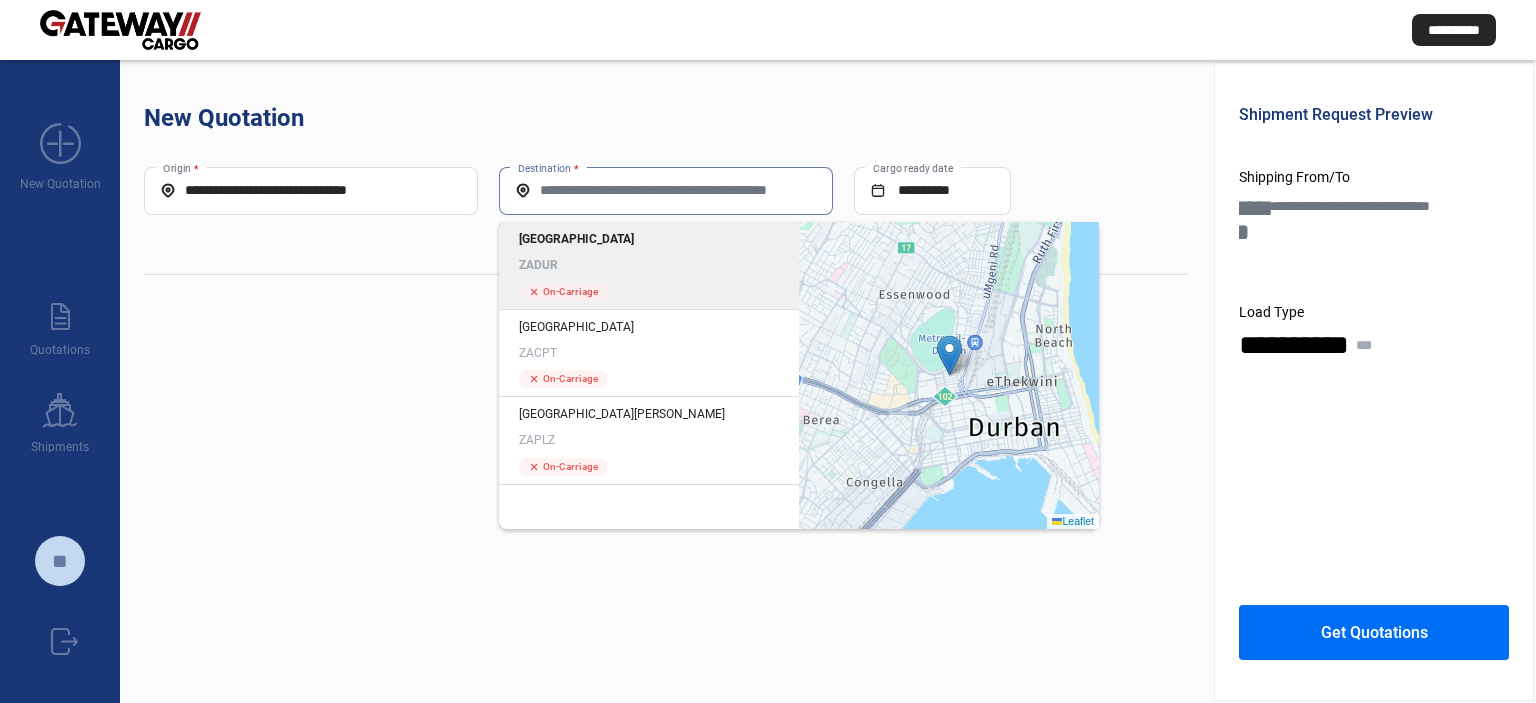 click on "Durban ZADUR" 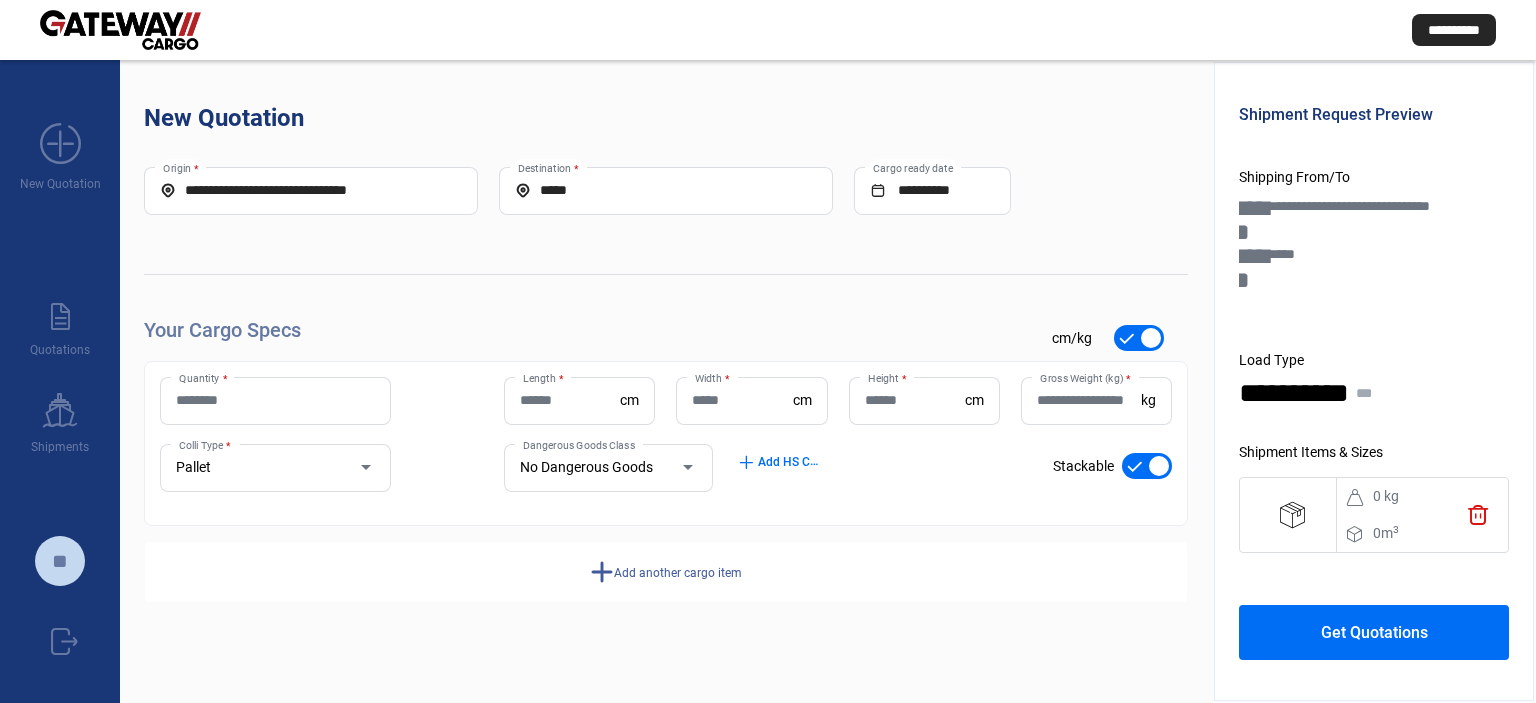click at bounding box center (1159, 466) 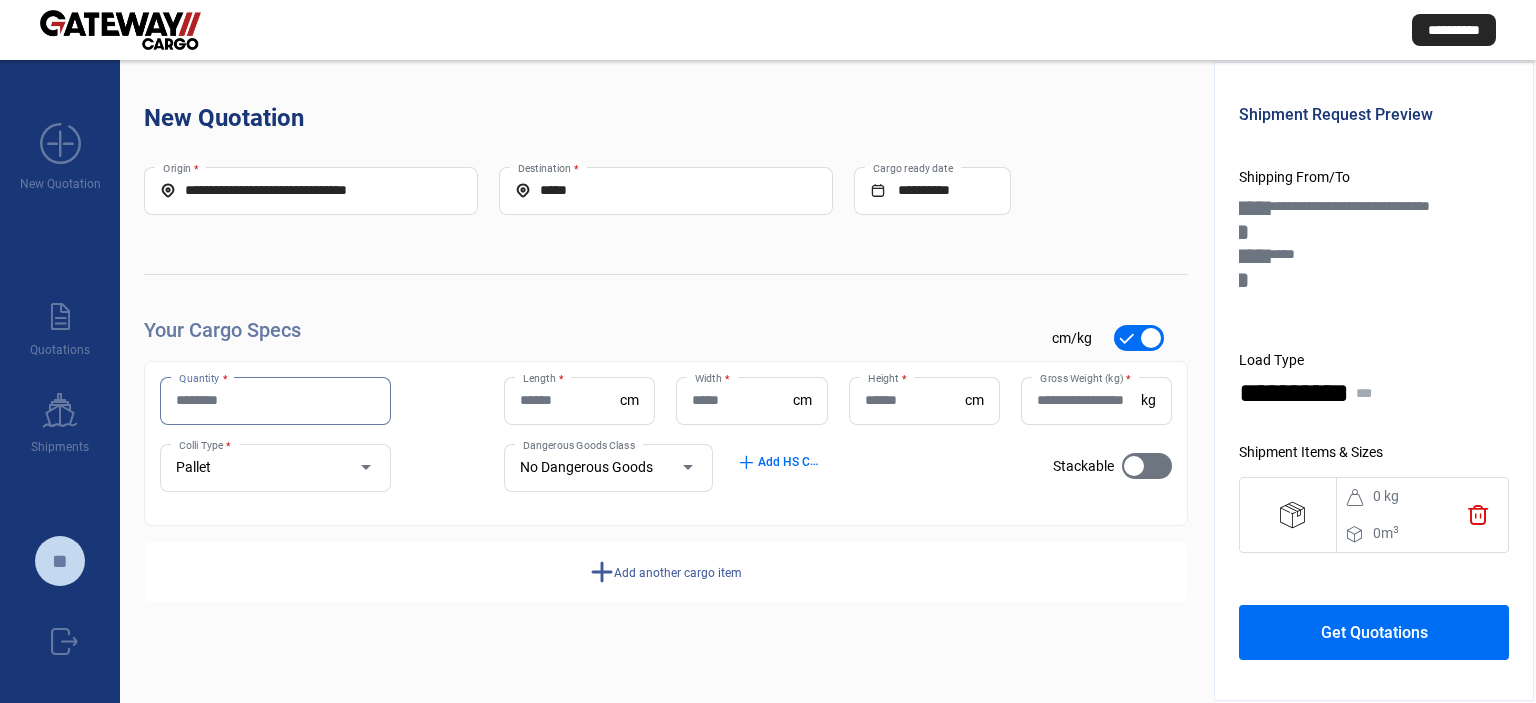 click on "Quantity *" at bounding box center [275, 400] 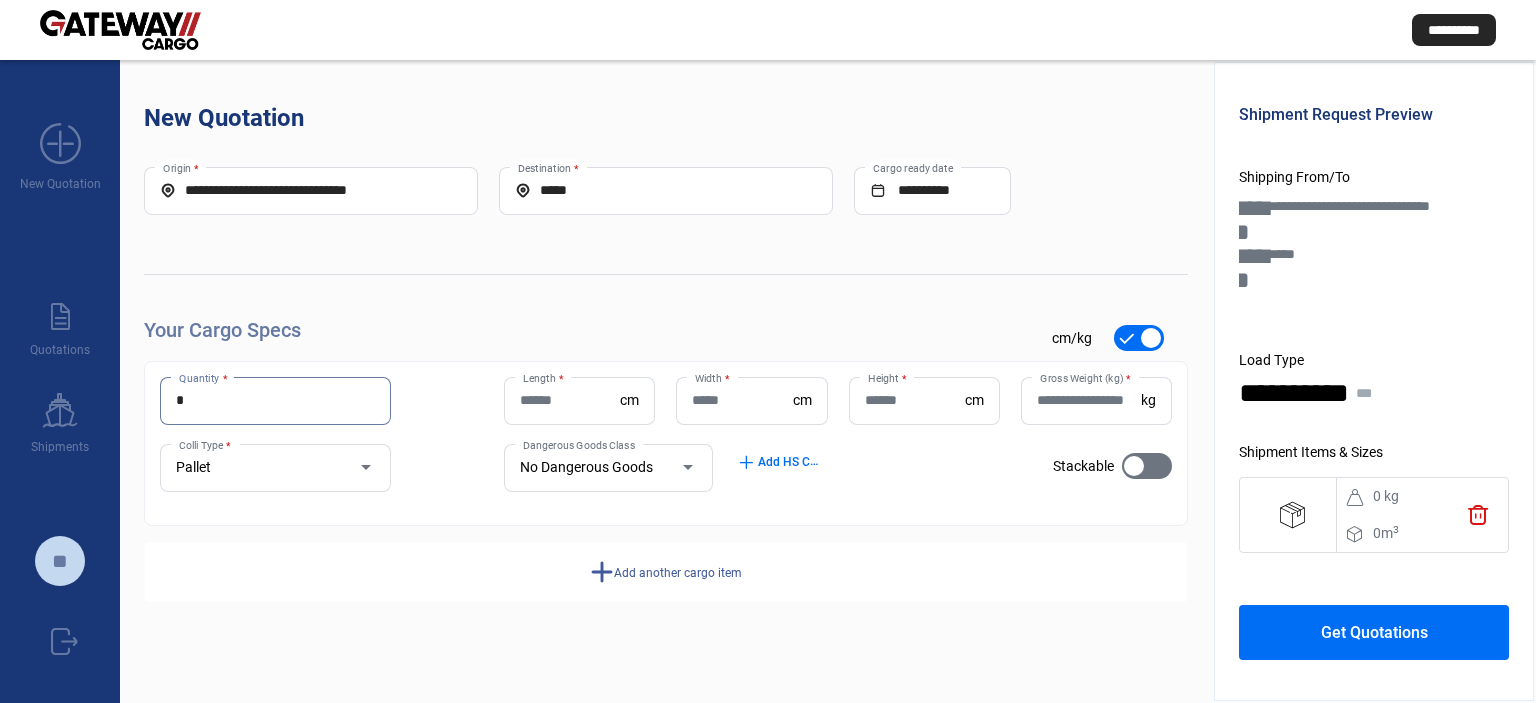 type on "*" 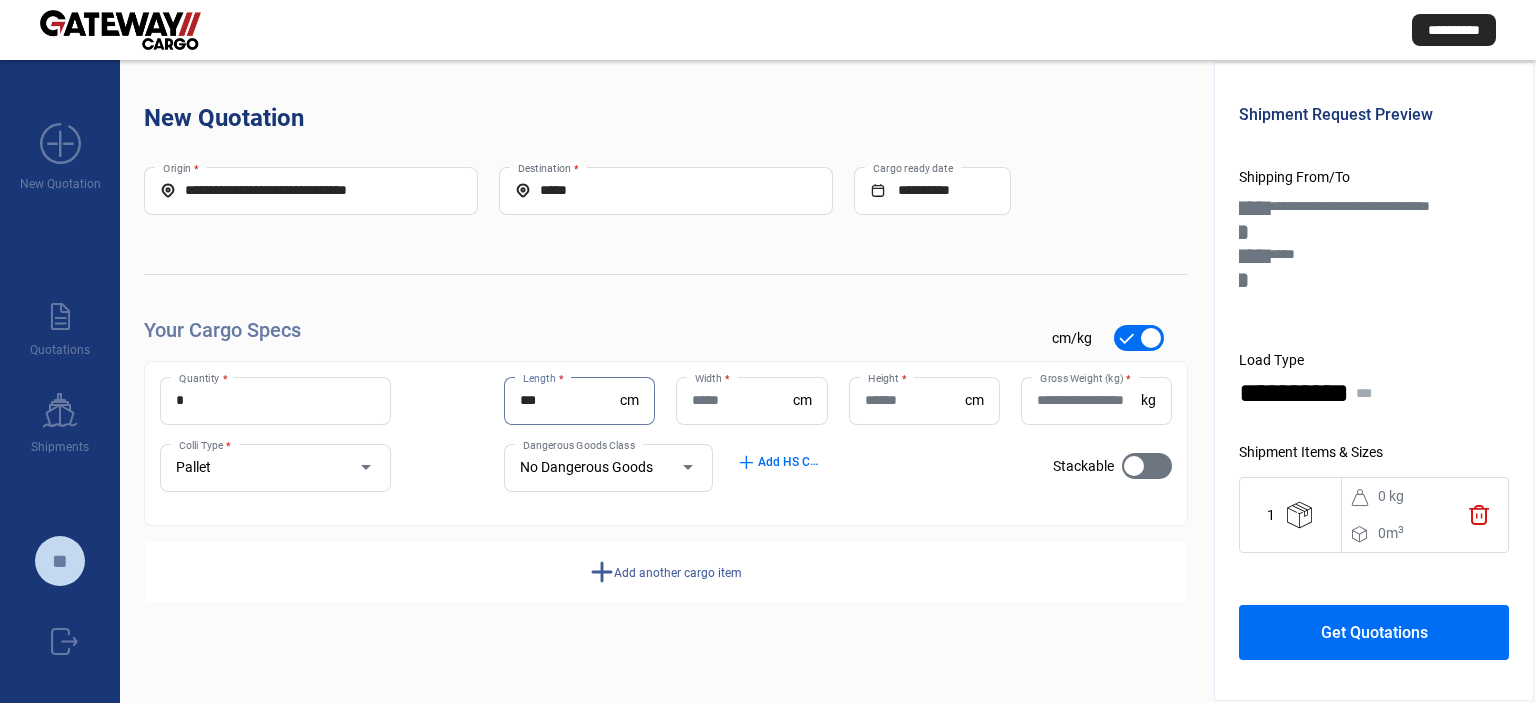 type on "***" 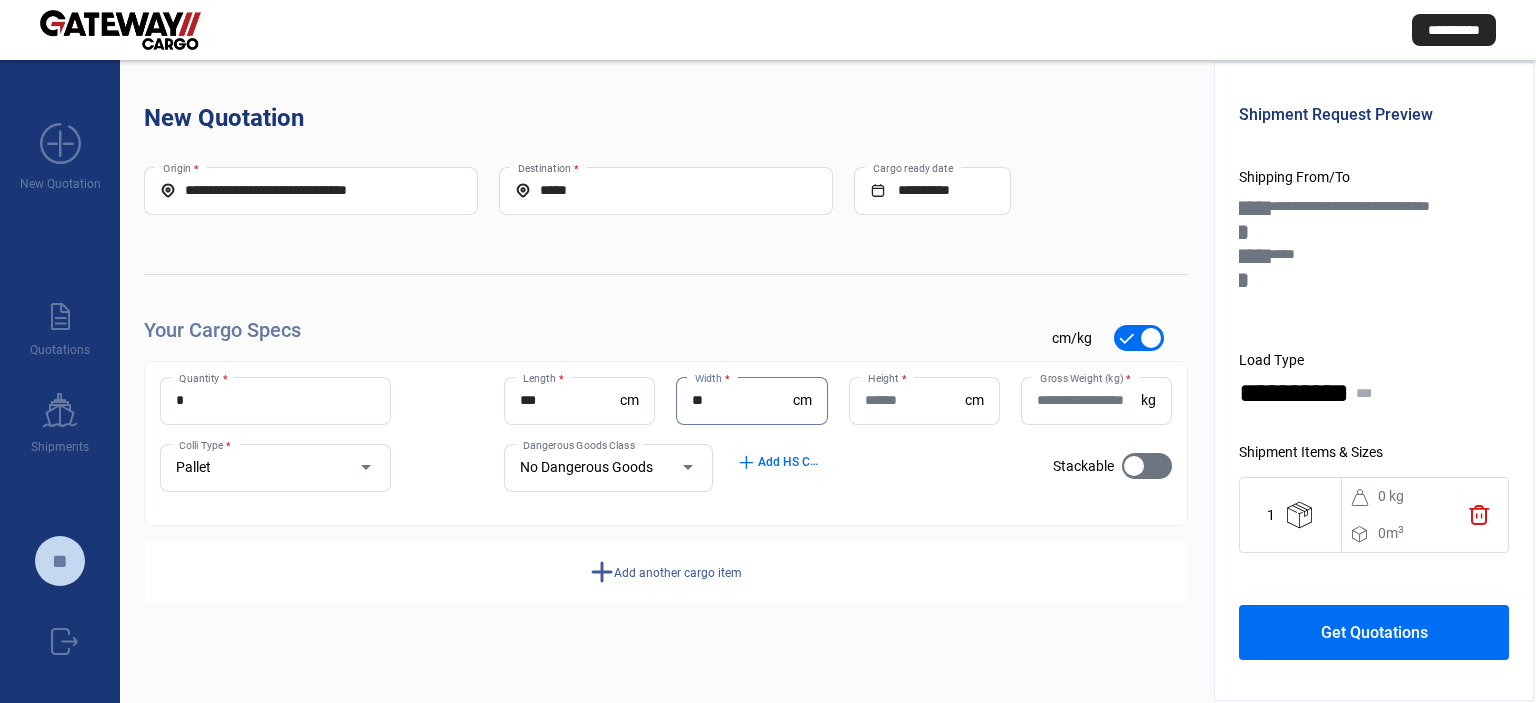 type on "**" 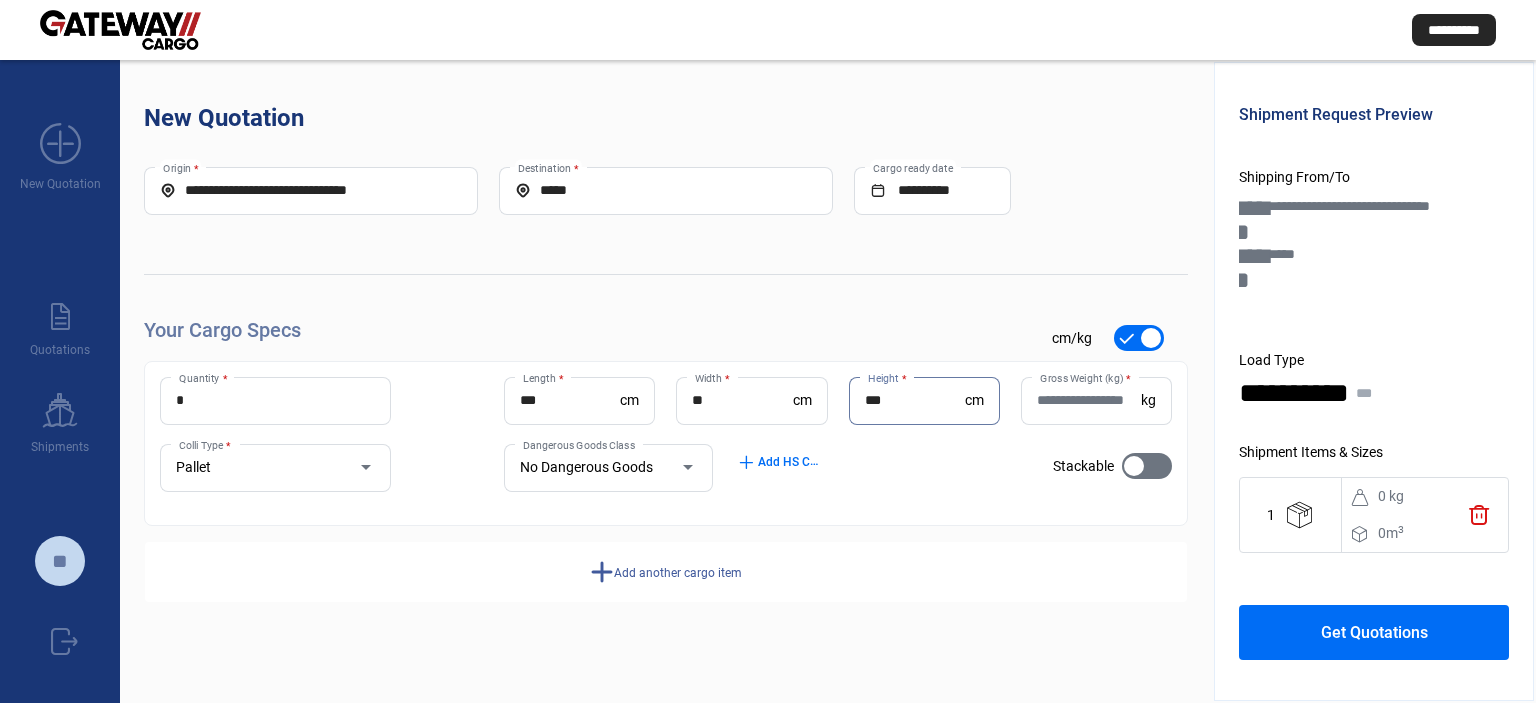 type on "***" 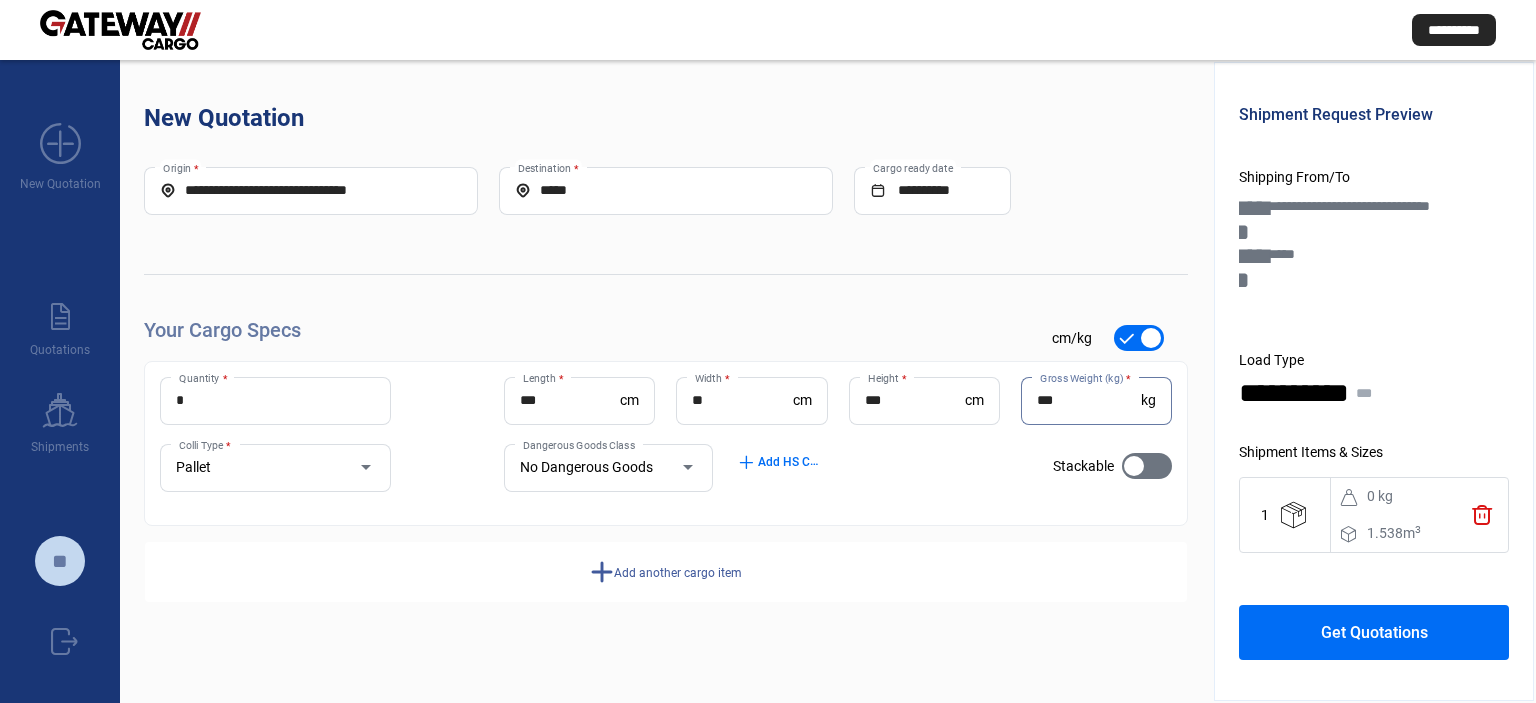type on "***" 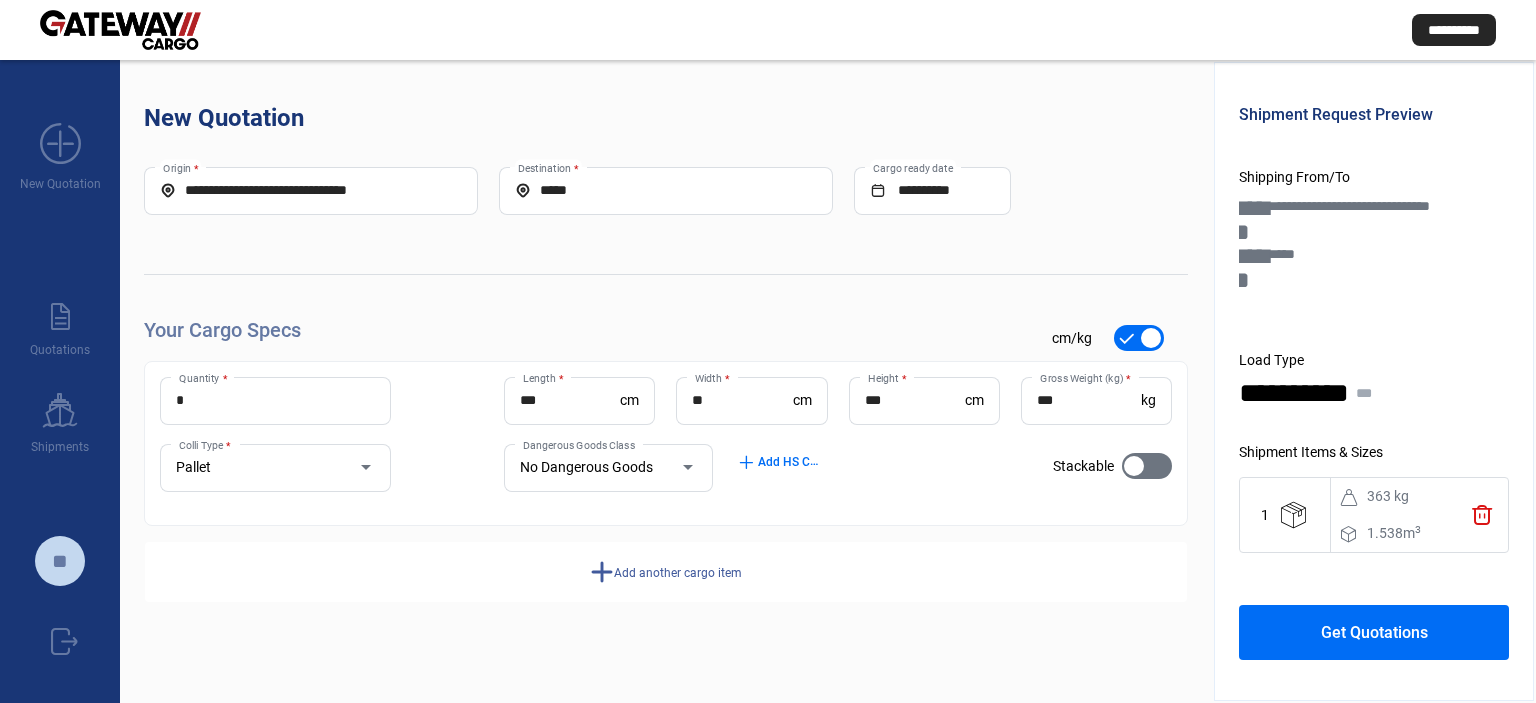 click on "**********" 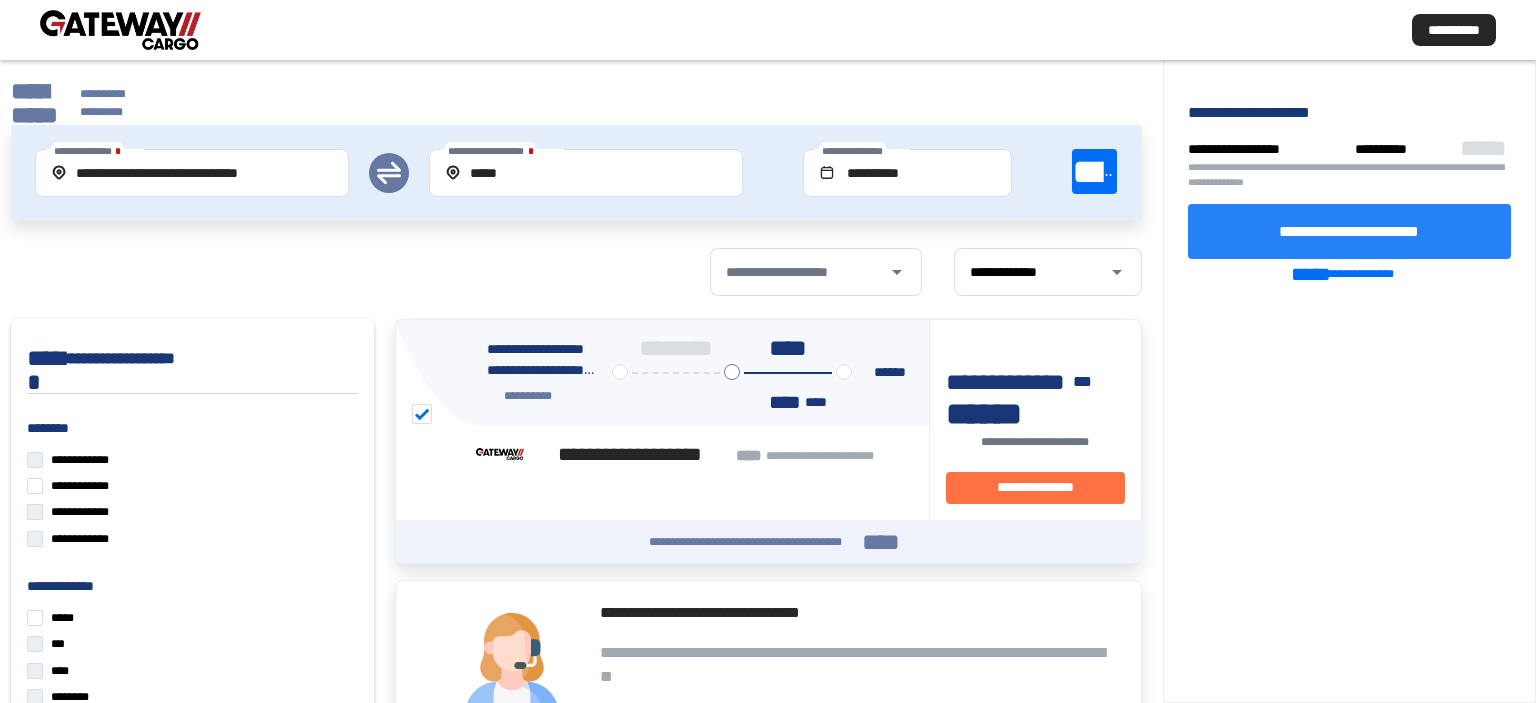 click on "**********" 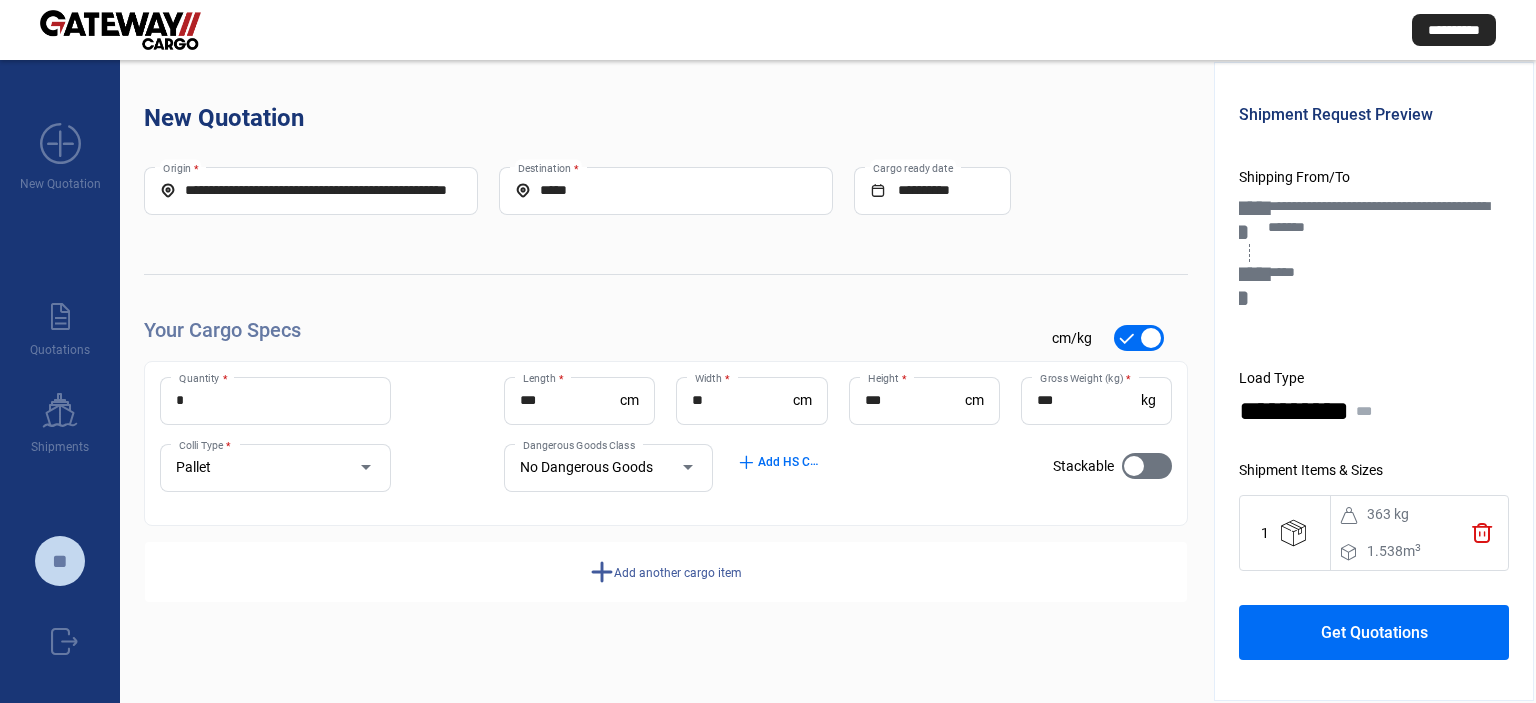 click at bounding box center (120, 30) 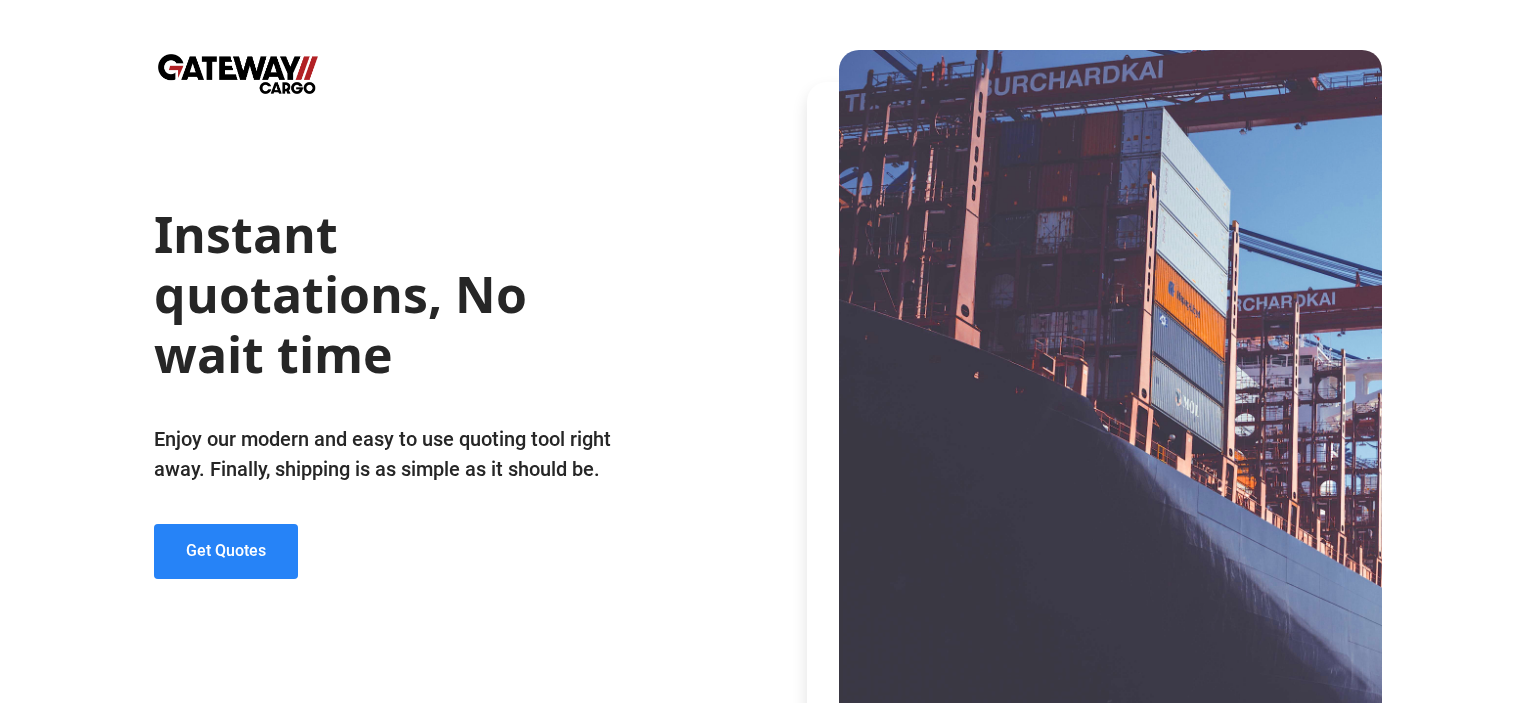 drag, startPoint x: 232, startPoint y: 542, endPoint x: 246, endPoint y: 542, distance: 14 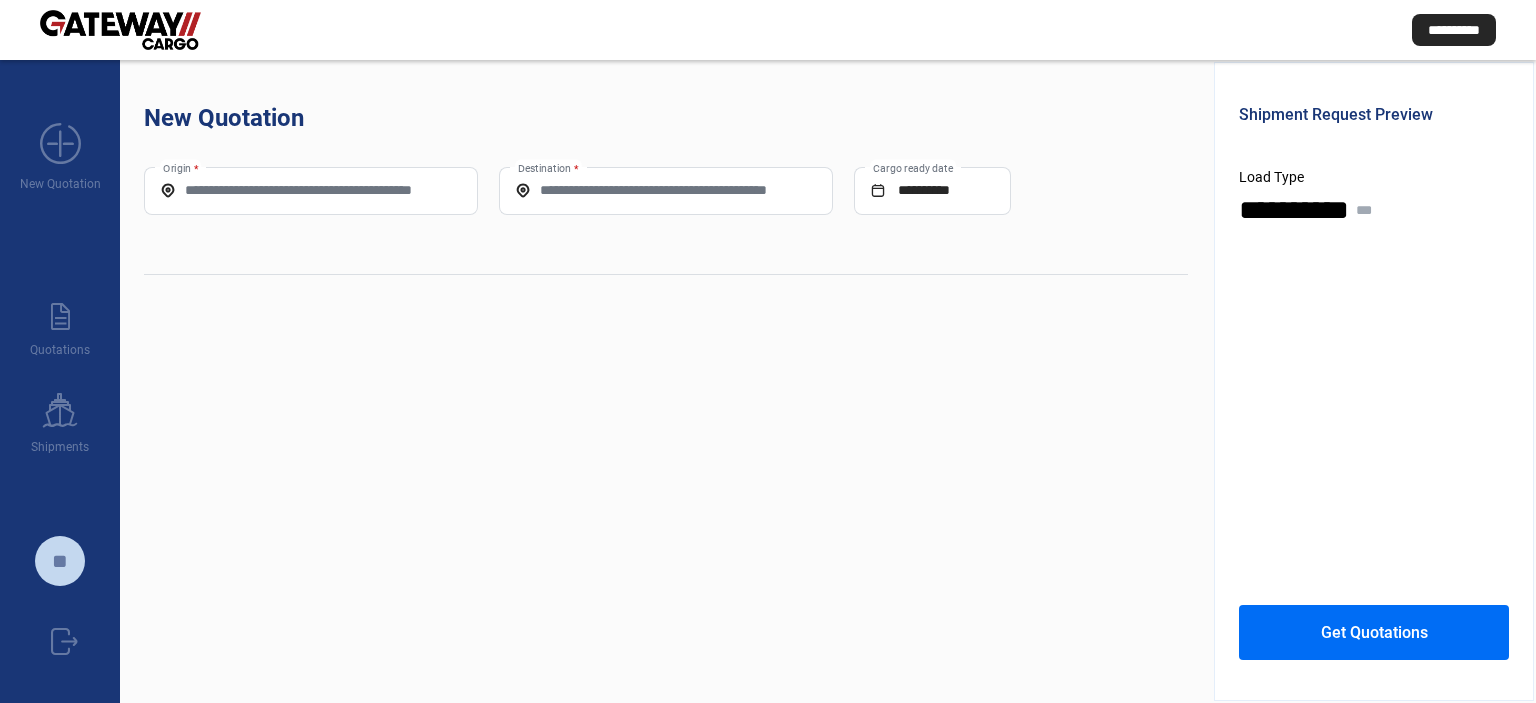 click on "Origin *" 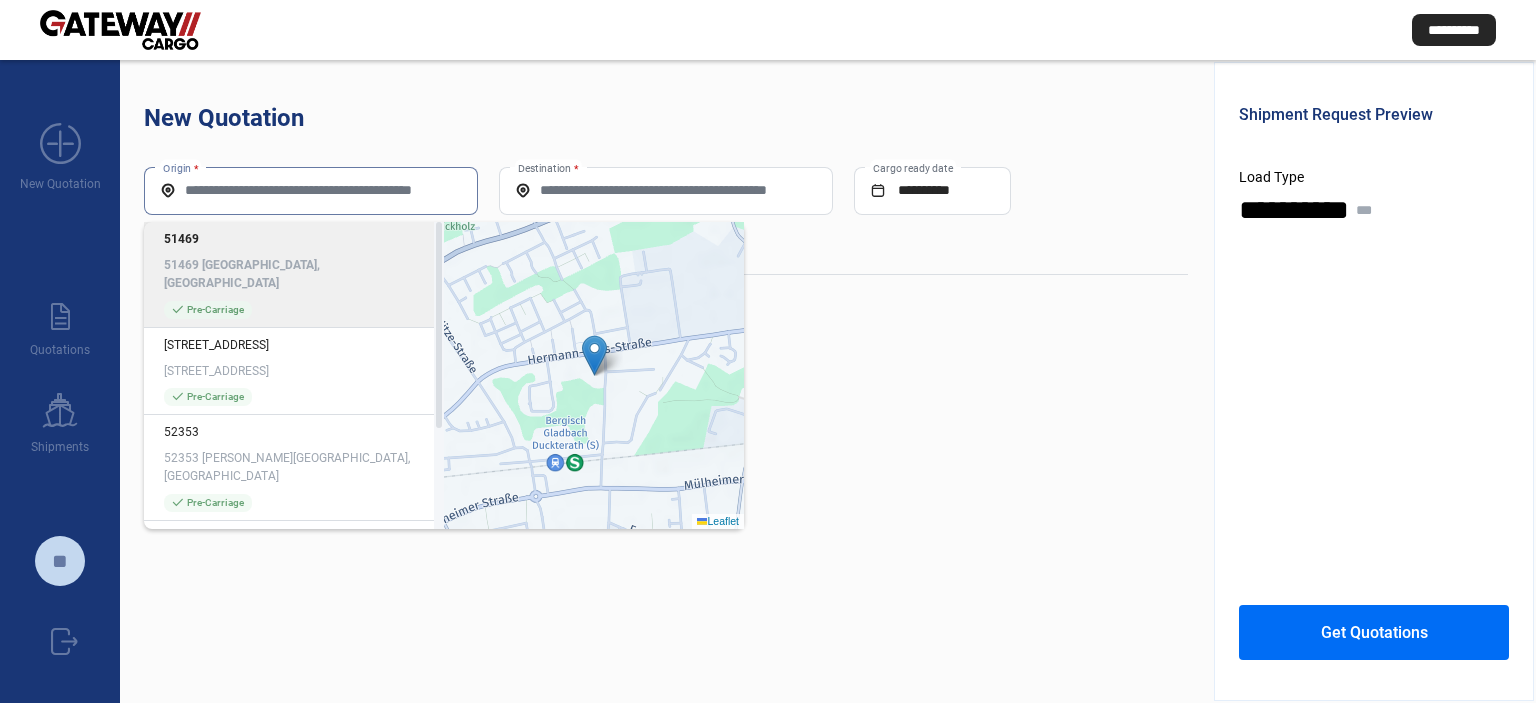 paste on "**********" 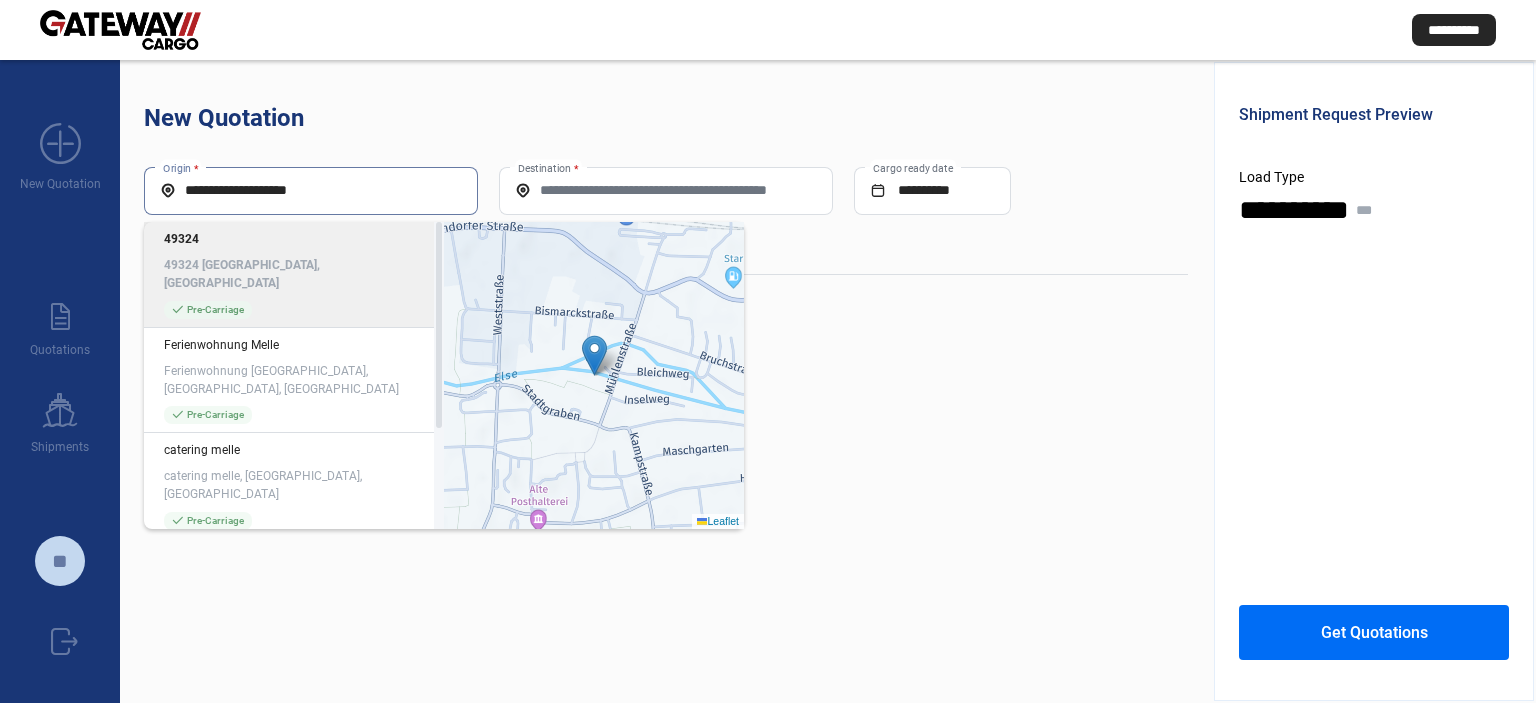 drag, startPoint x: 282, startPoint y: 340, endPoint x: 426, endPoint y: 309, distance: 147.29901 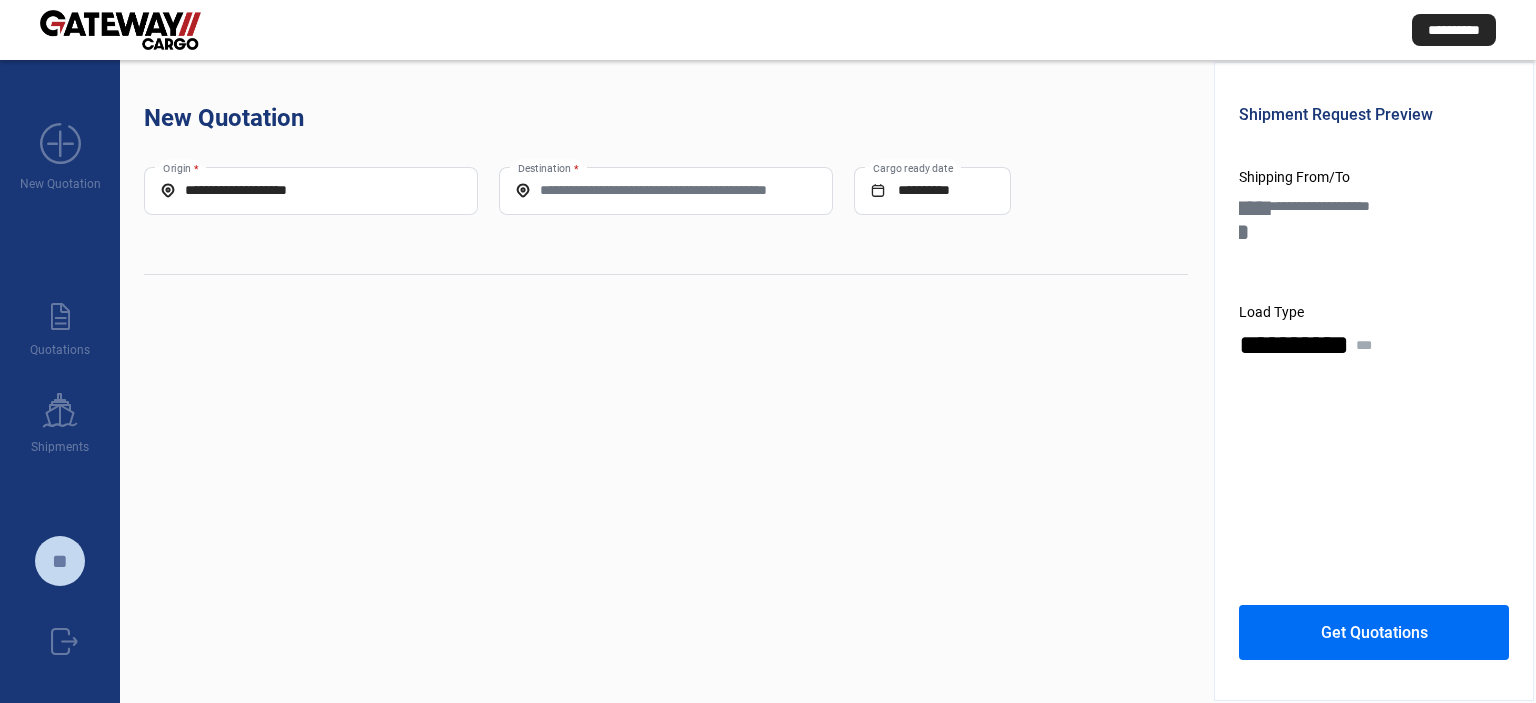 click on "Destination *" at bounding box center (666, 190) 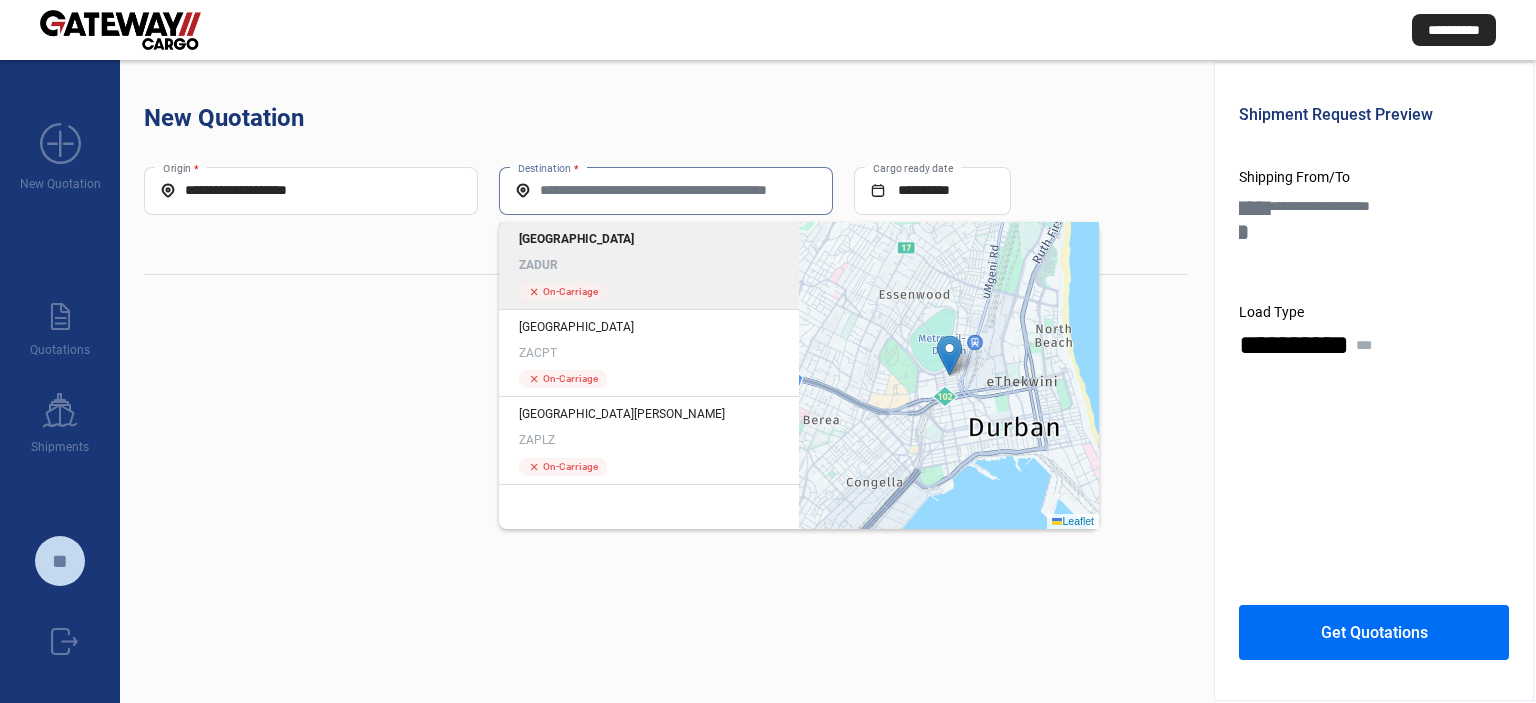 click on "Durban ZADUR" 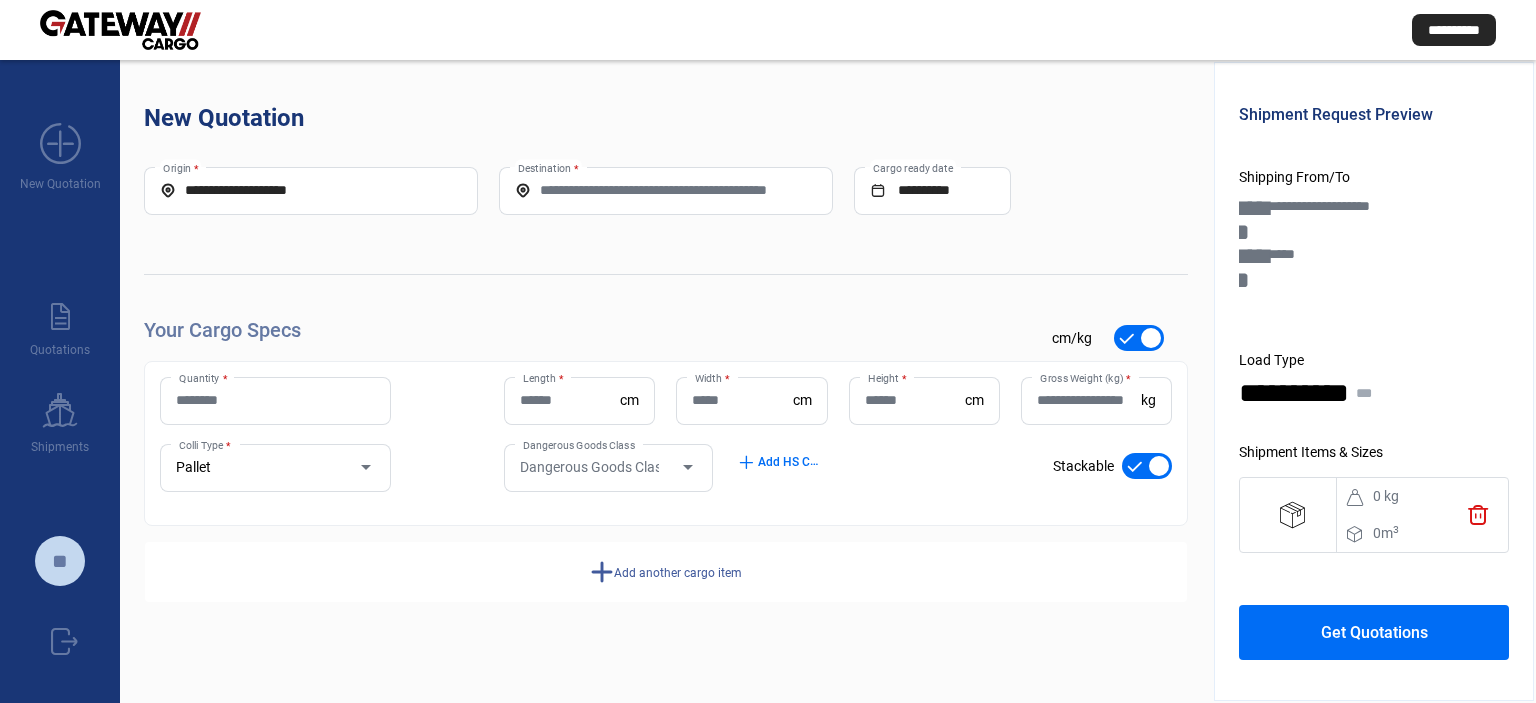 type on "*****" 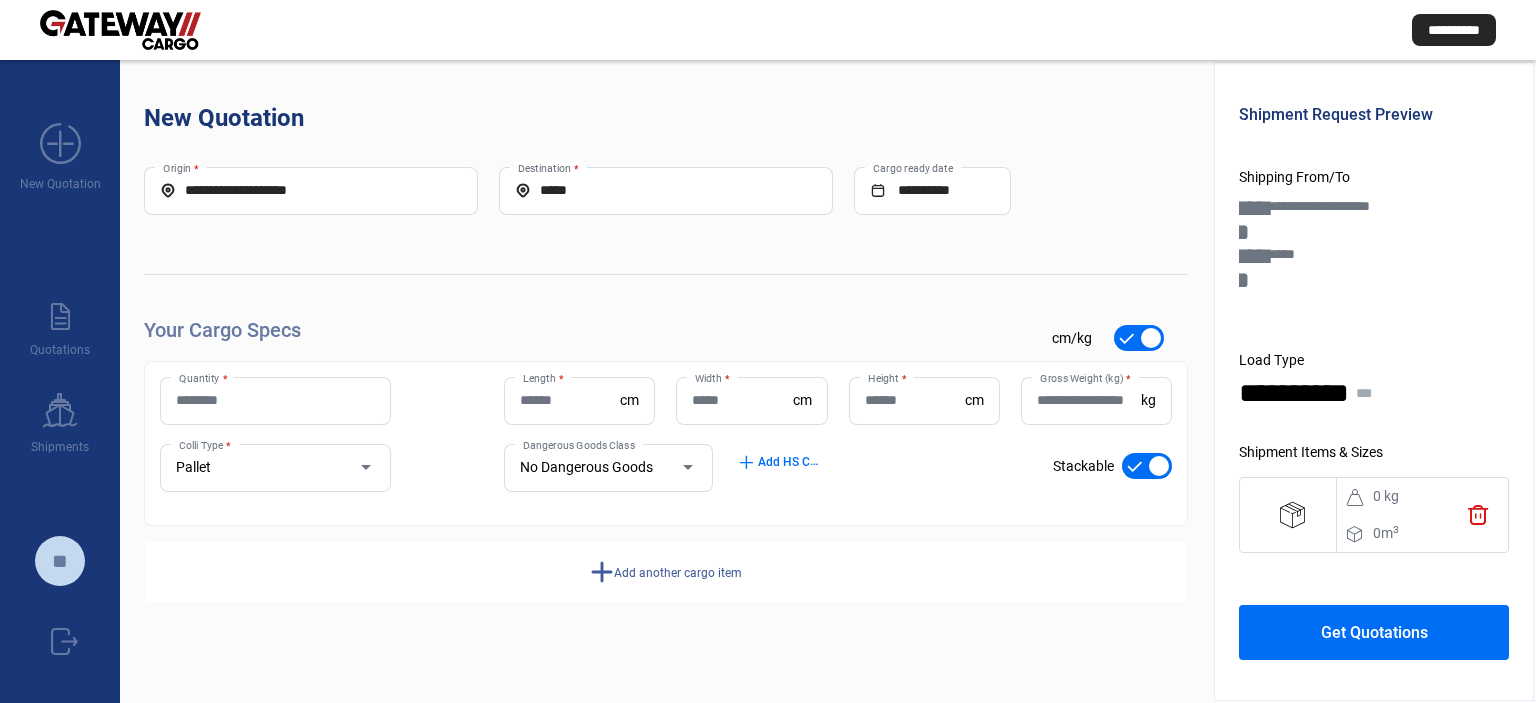 click on "Quantity *" 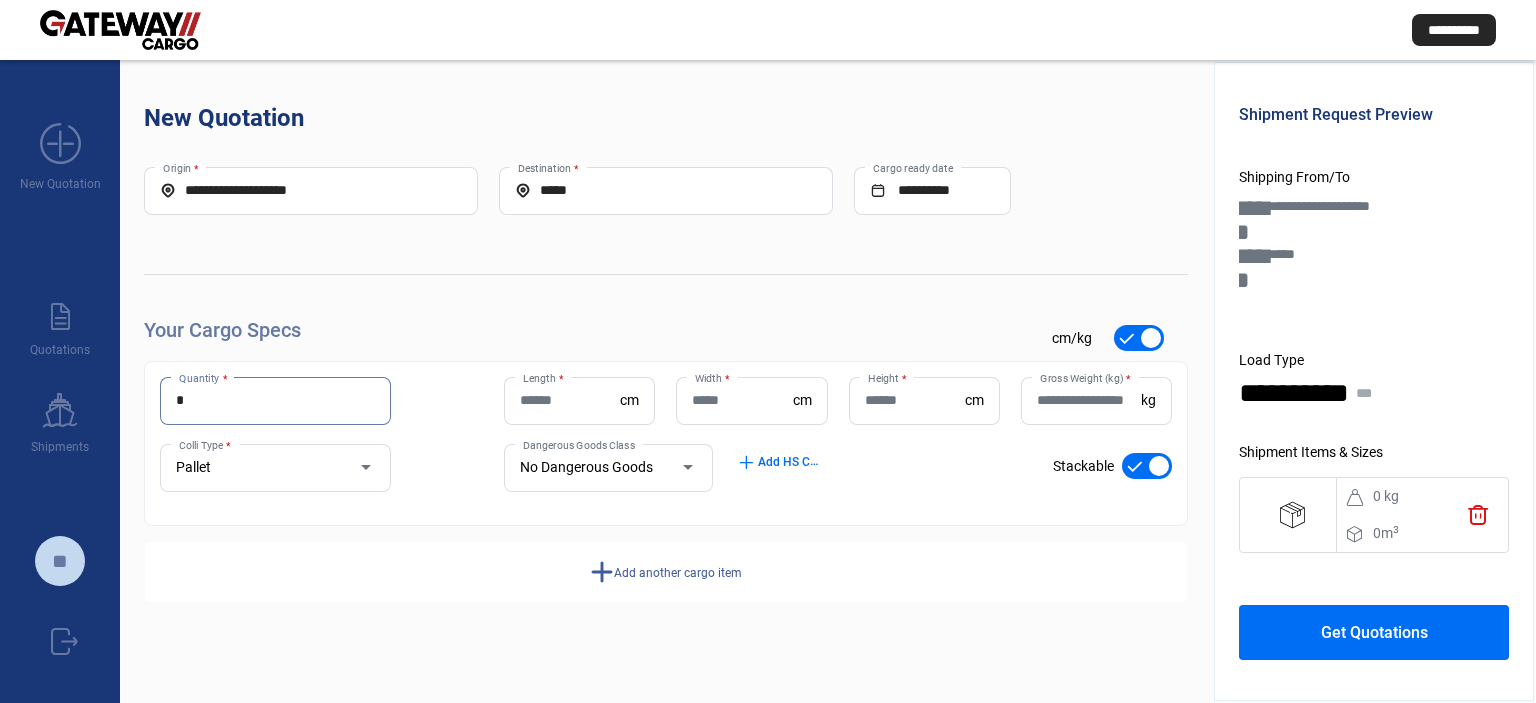 type on "*" 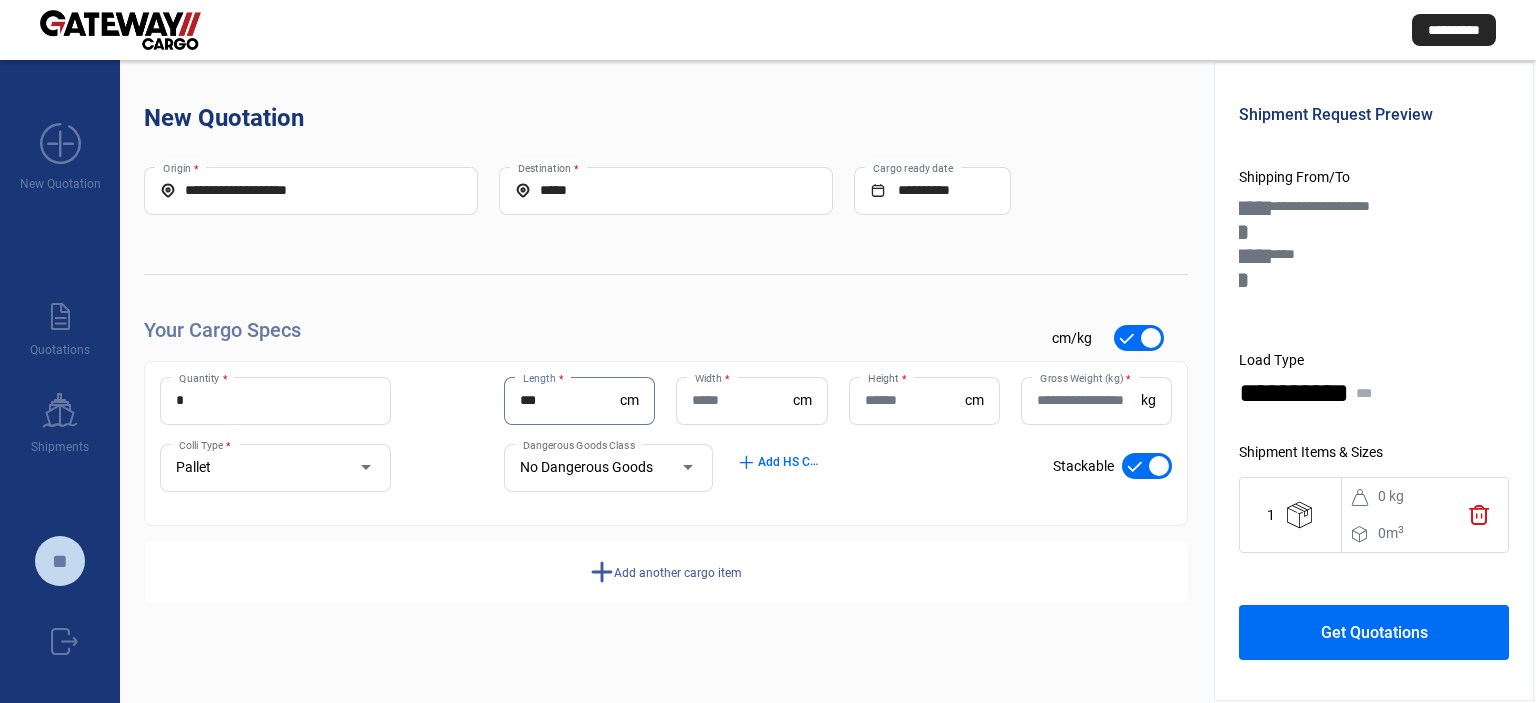 type on "***" 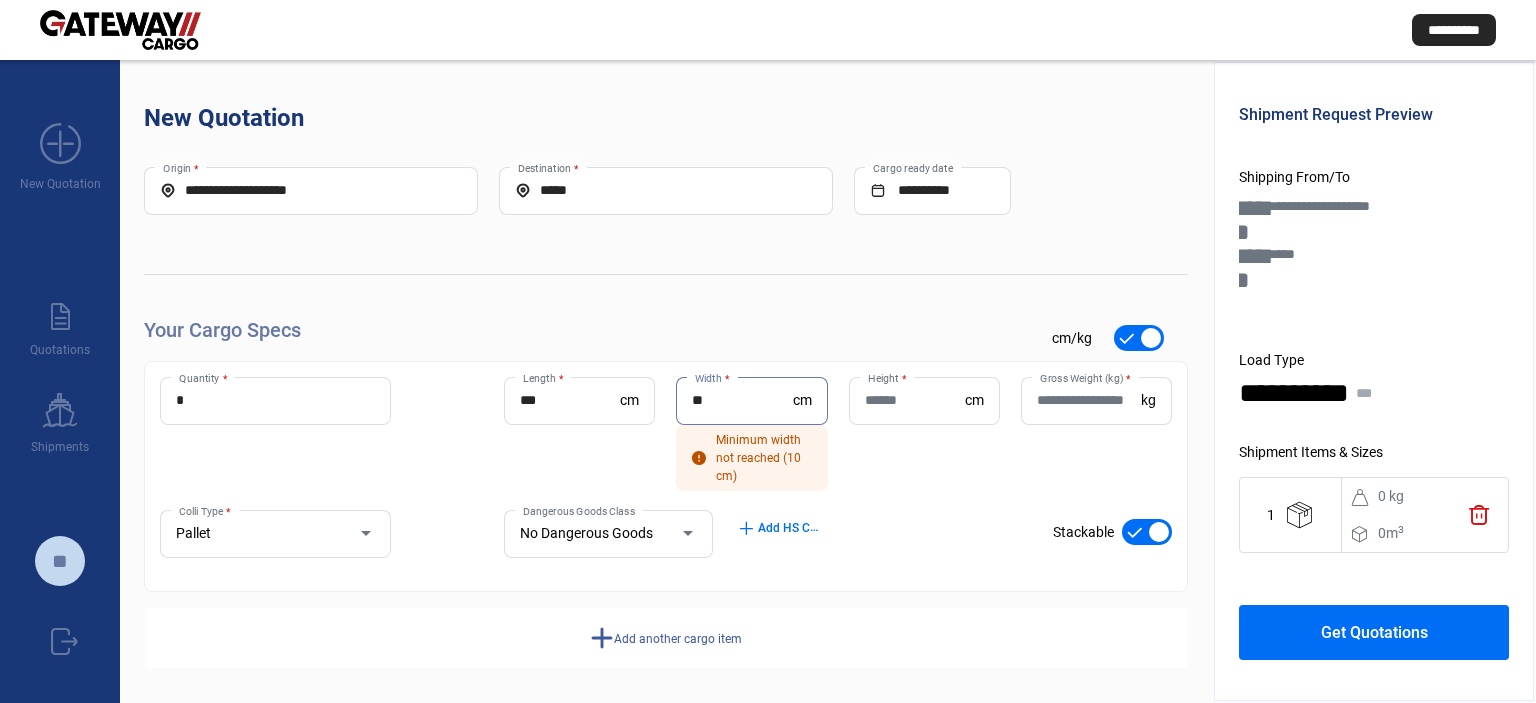 type on "**" 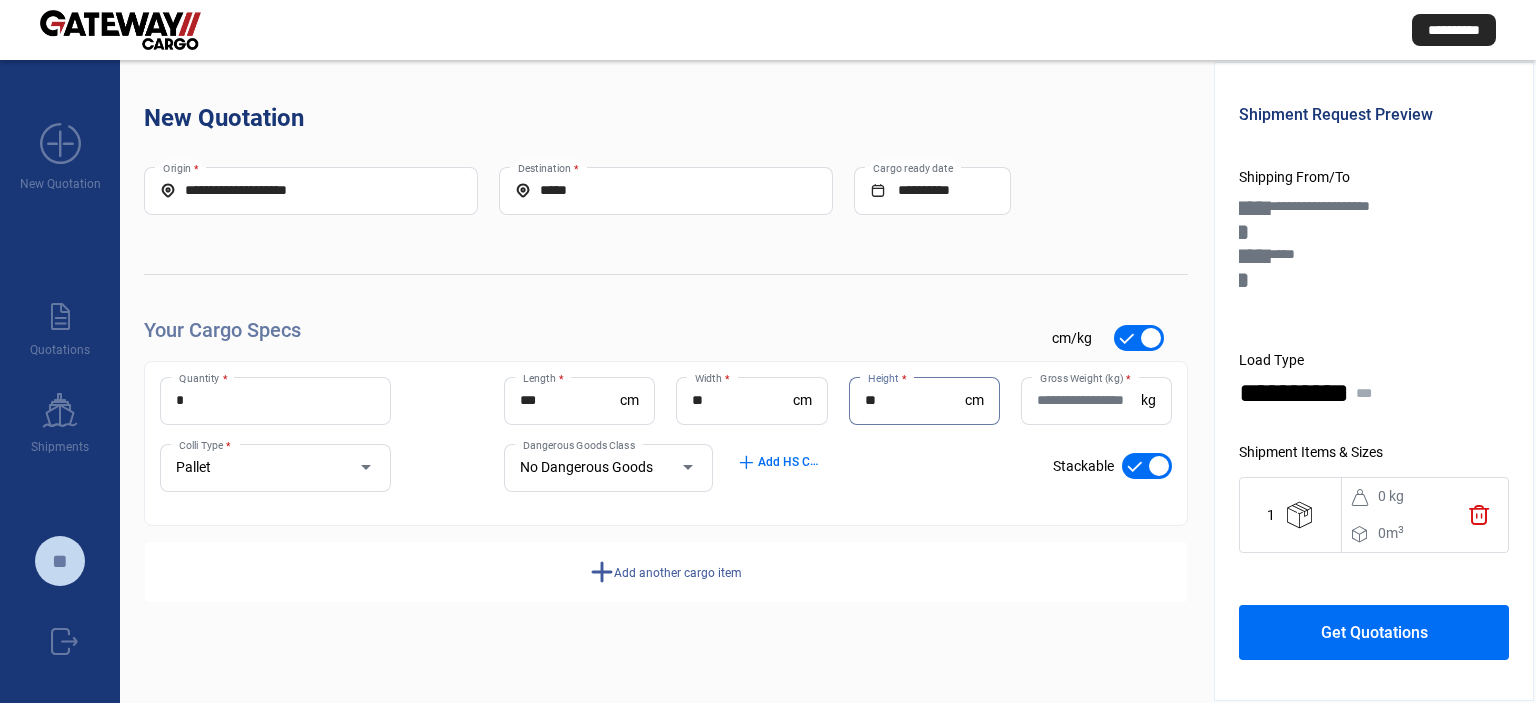 type on "**" 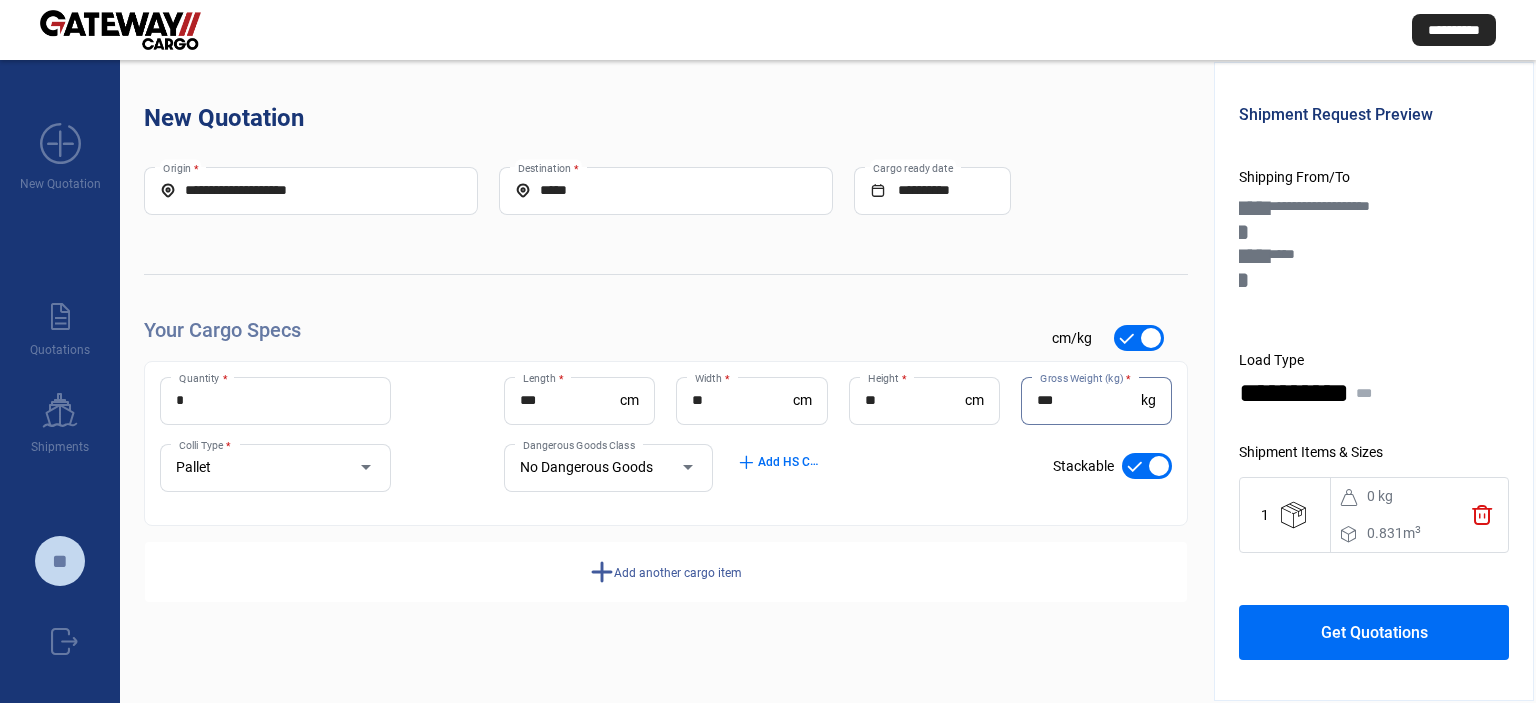 type on "***" 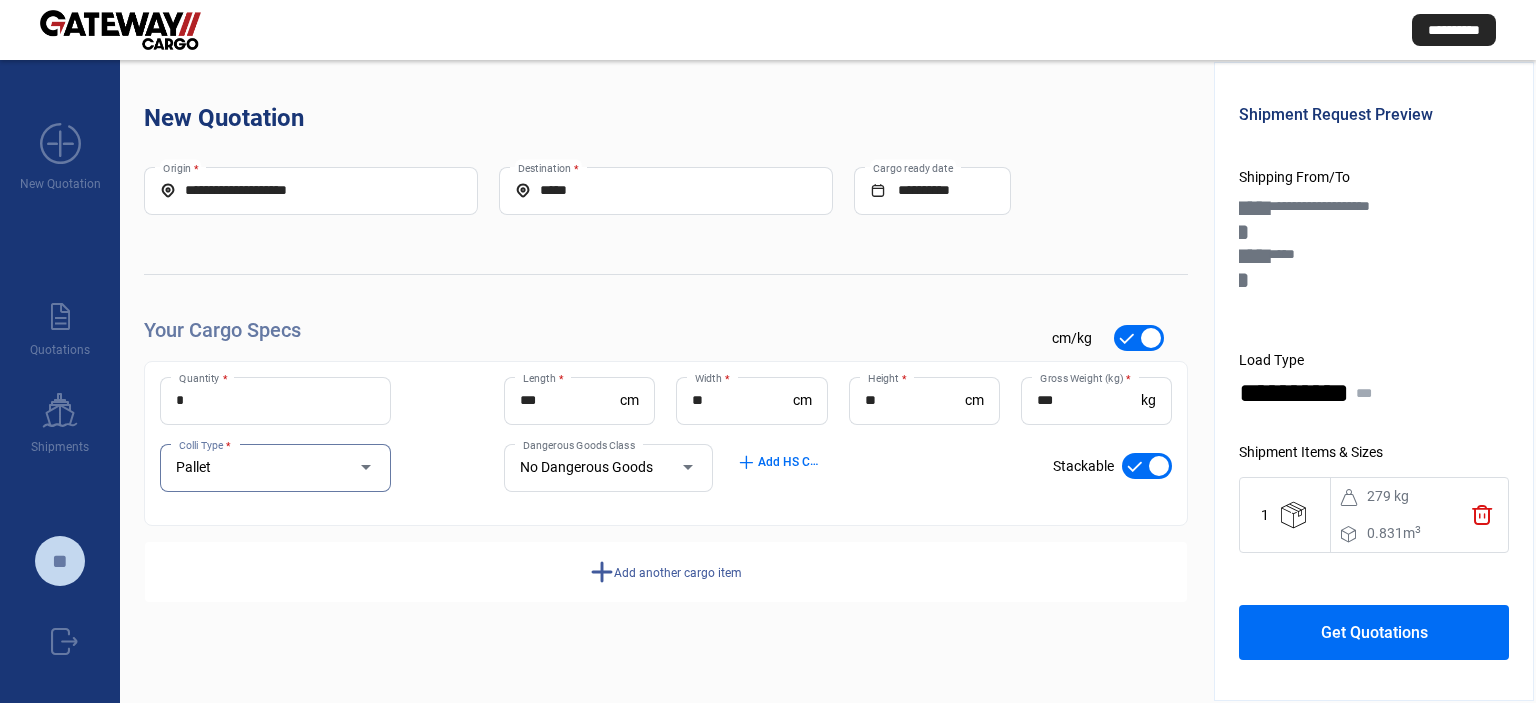 click on "Get Quotations" 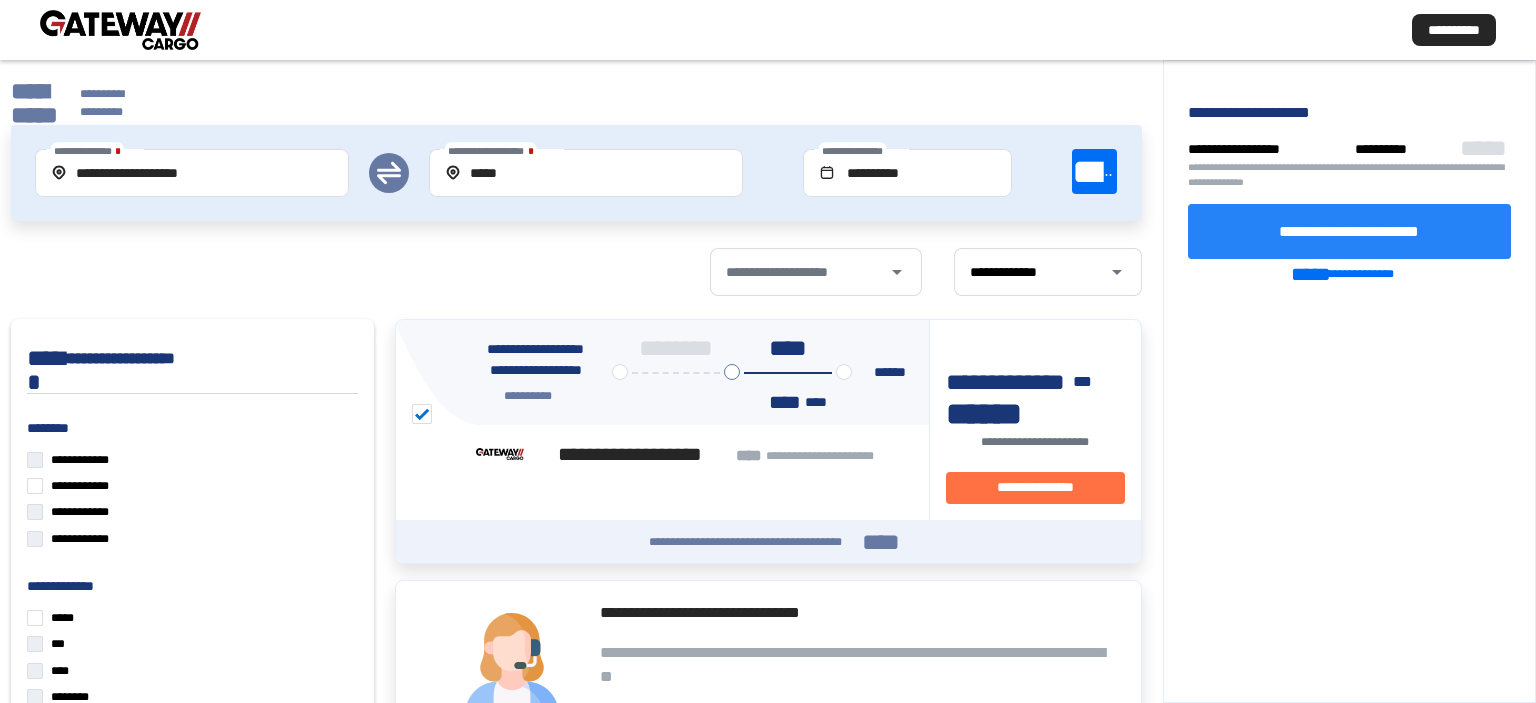 click on "**********" 